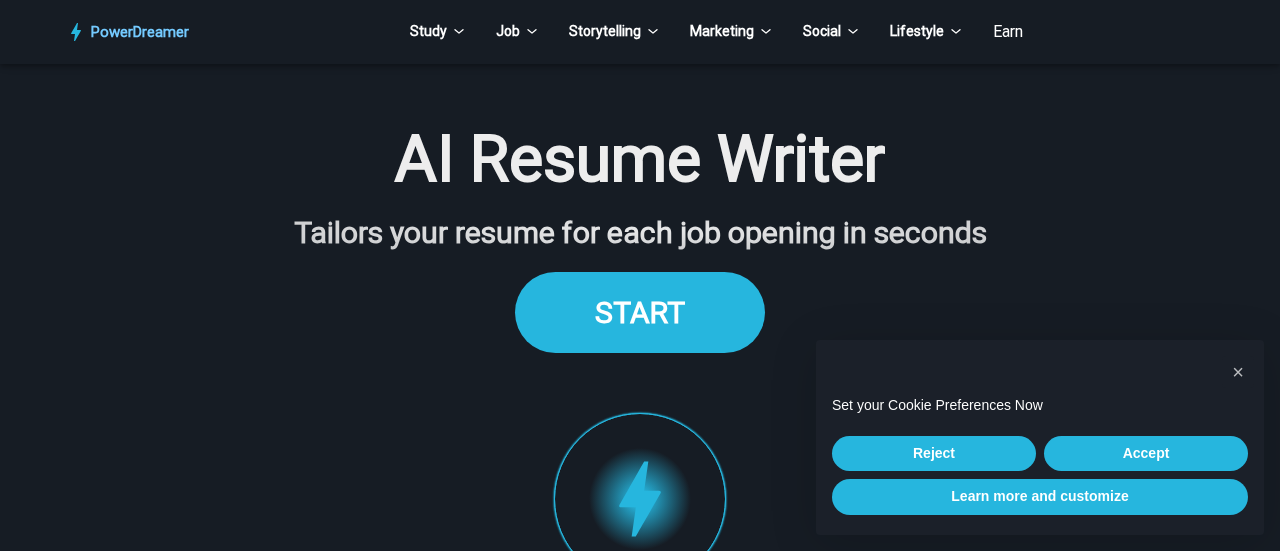 scroll, scrollTop: 0, scrollLeft: 0, axis: both 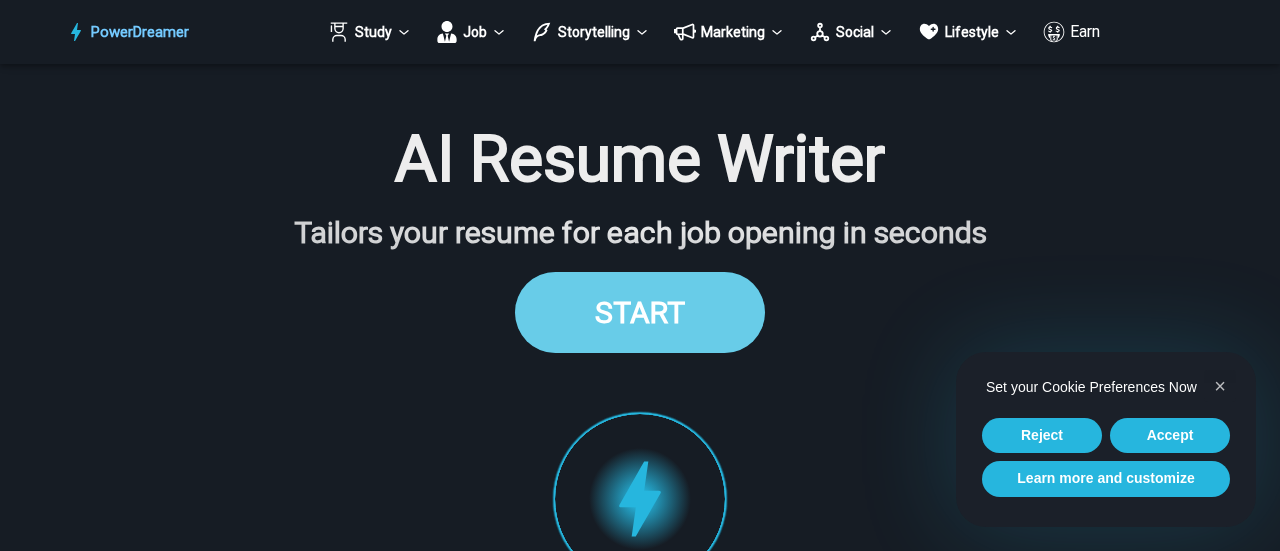 click on "START" at bounding box center [640, 312] 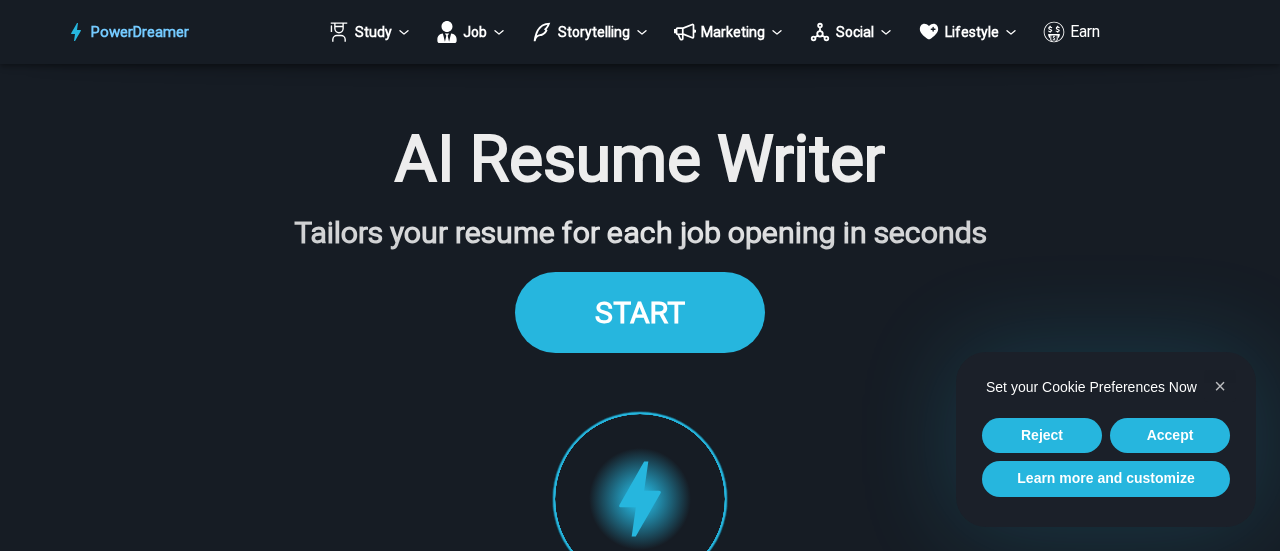 scroll, scrollTop: 2025, scrollLeft: 0, axis: vertical 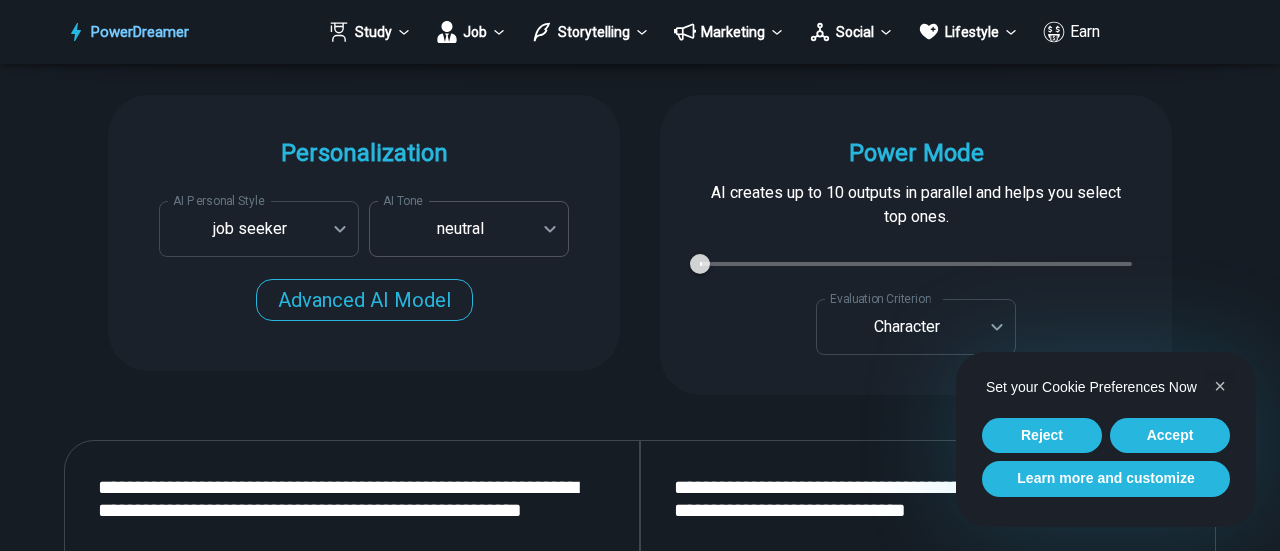 click on "PowerDreamer Study Job Storytelling Marketing Social Lifestyle Earn AI Resume Writer Tailors your resume for each job opening in seconds START Faster with PowerDreamer 214,188  AI-Generated Outputs.  60,000+ Users. 60+ AI Tools. PowerDreamer saved me a ton of stress and even more time. Highly recommend. [PERSON_NAME] is a writer and producer with experience at Morning Rush, [US_STATE] PBS, Metro Weekly and The [US_STATE] Times I received a job offer [DATE] that your awesome website helped me get. Thank you! I will be singing your praises. [PERSON_NAME] signed up to PowerDreamer [DATE] and received his job offer [DATE] Absolutely love this program!! I'm usually hesitant to pay for anything without being able to try it for free first. However, I was desperate to get resume writing help and this program far exceeded my expectations! I have been telling anyone I know looking for a job to try it. [PERSON_NAME] [PERSON_NAME], Product Manager in E-Commerce [PERSON_NAME] [PERSON_NAME] [PERSON_NAME] Personalization AI Tone" at bounding box center (640, 2785) 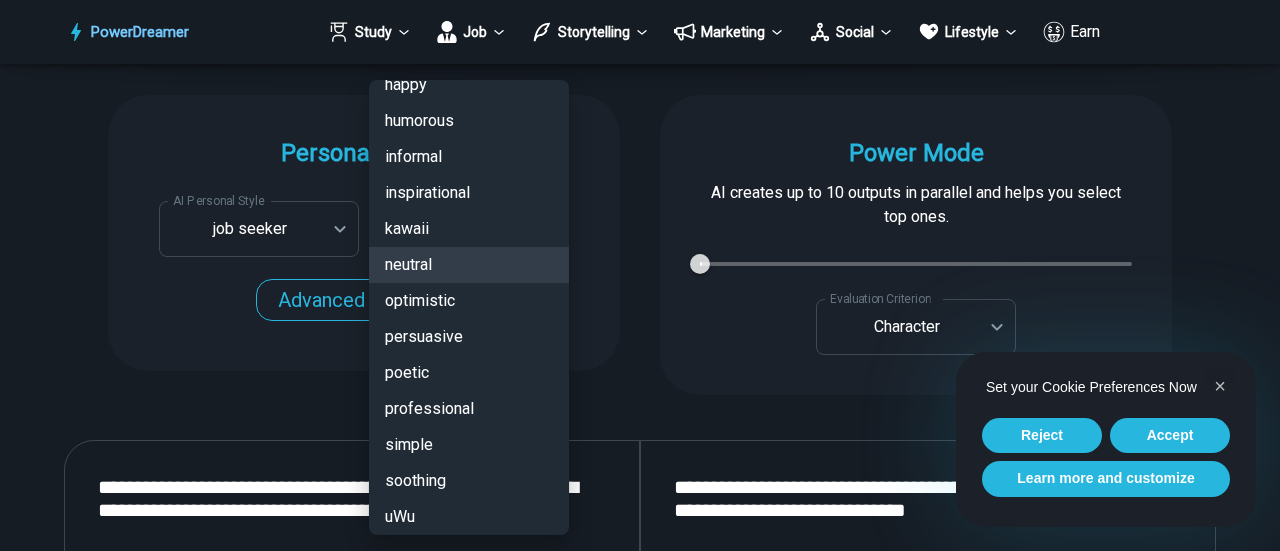 scroll, scrollTop: 239, scrollLeft: 0, axis: vertical 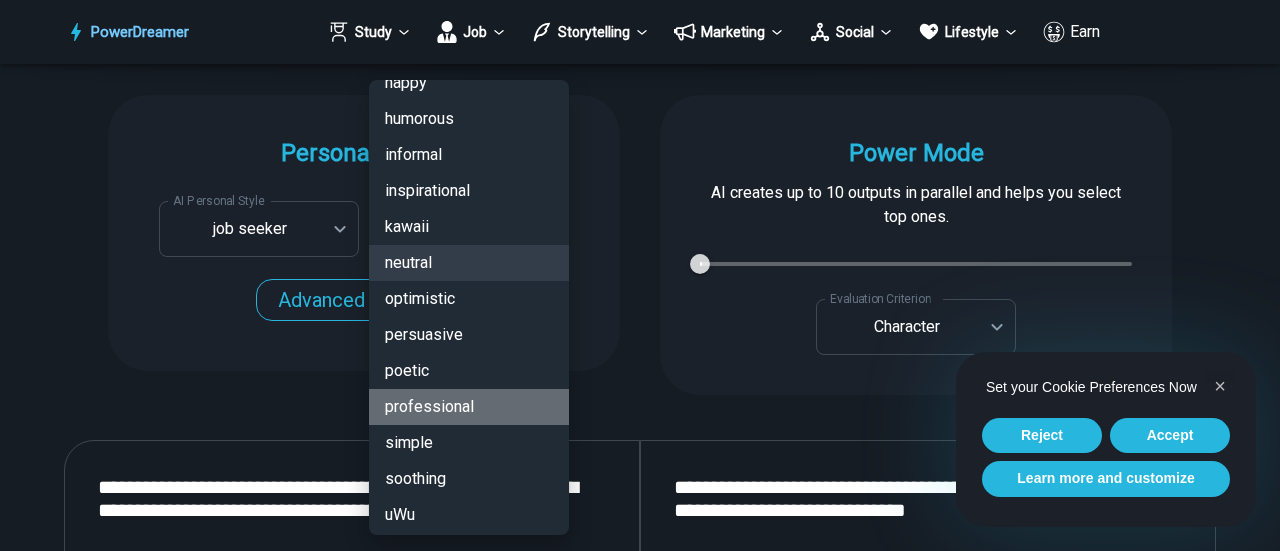 click on "professional" at bounding box center (469, 407) 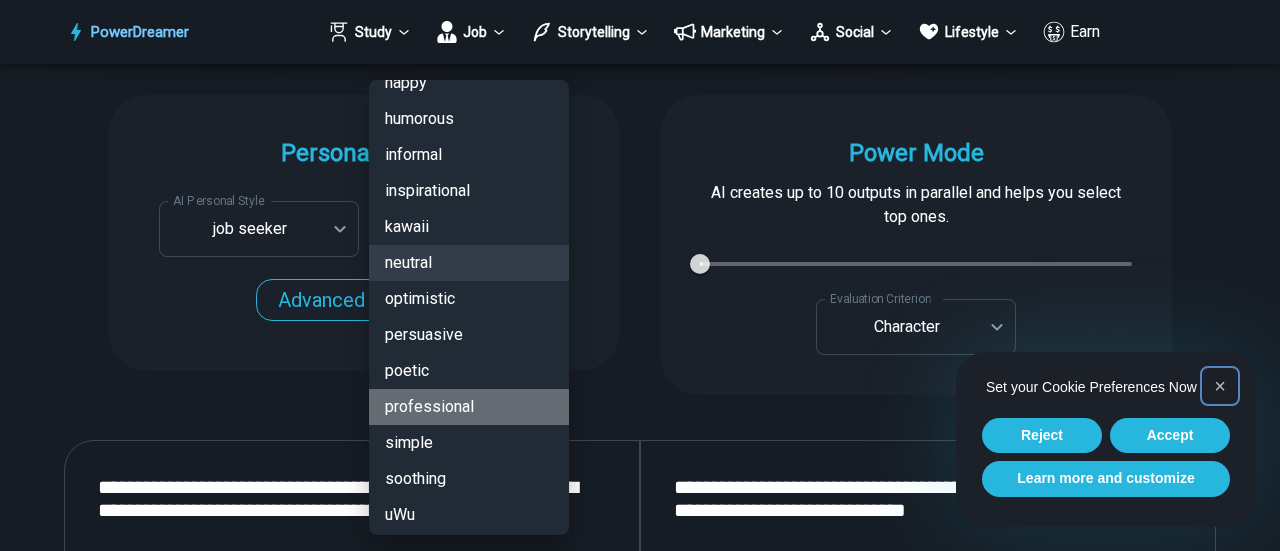 type on "**********" 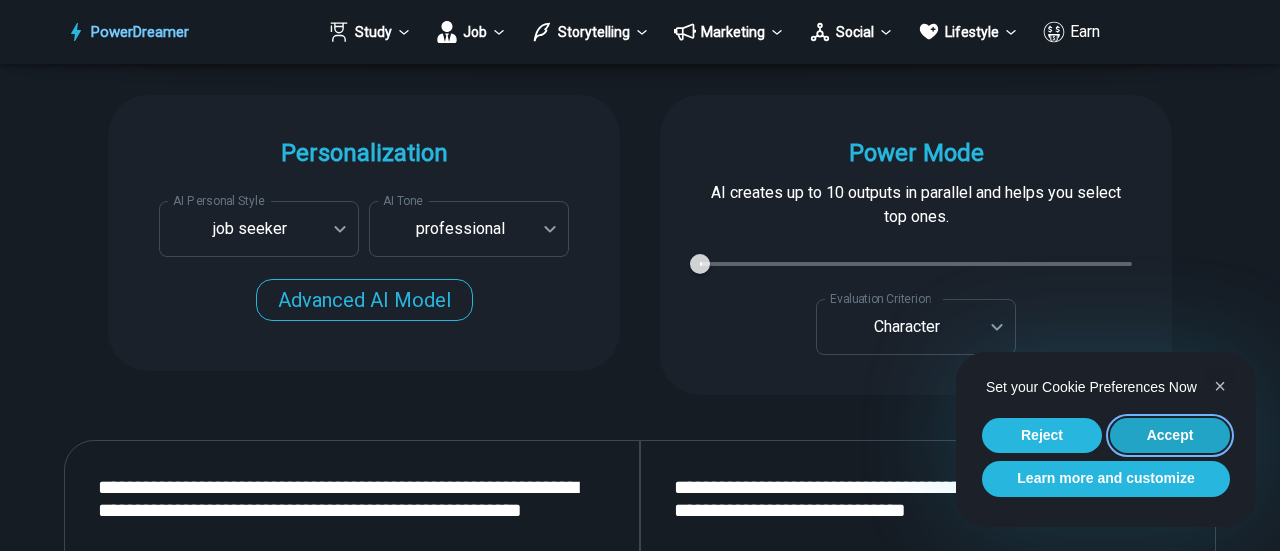 click on "Accept" at bounding box center [1170, 436] 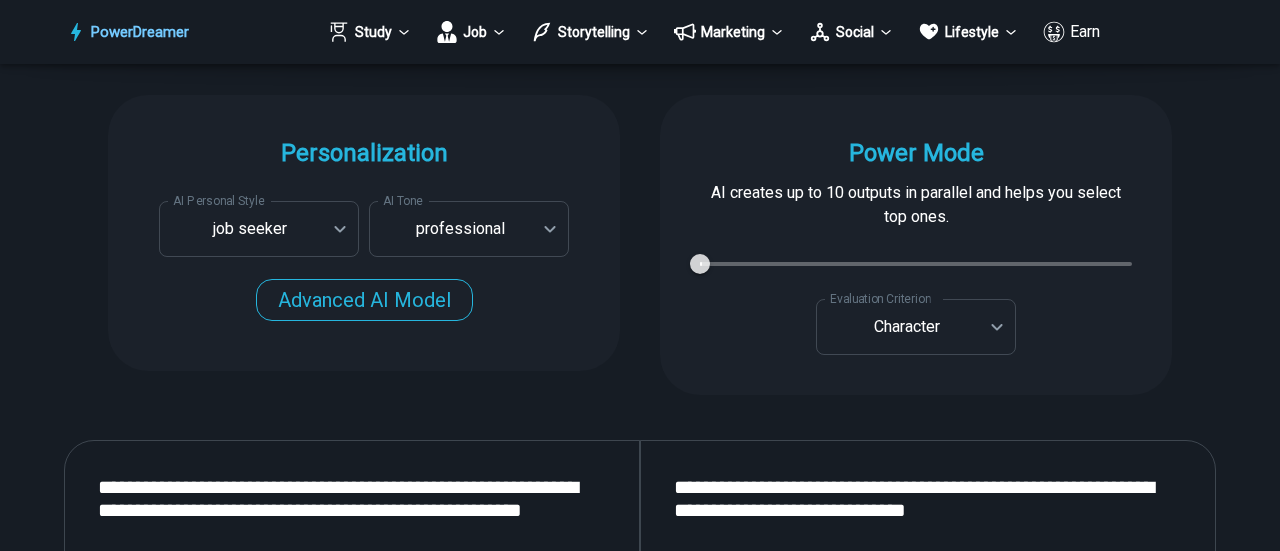 scroll, scrollTop: 0, scrollLeft: 0, axis: both 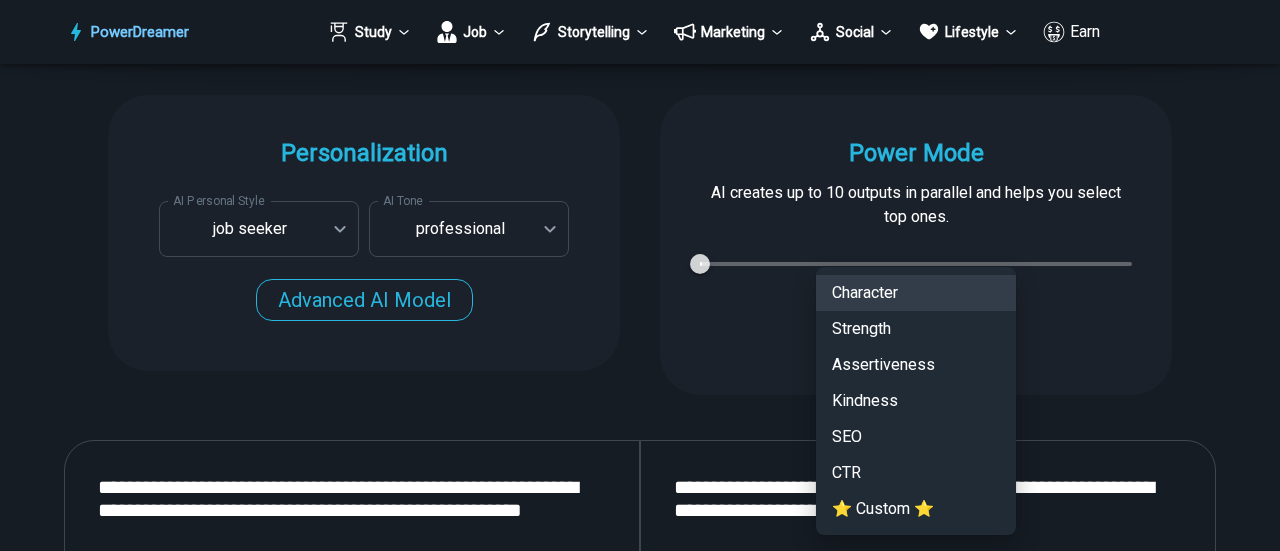 click on "PowerDreamer Study Job Storytelling Marketing Social Lifestyle Earn AI Resume Writer Tailors your resume for each job opening in seconds START Faster with PowerDreamer 214,188  AI-Generated Outputs.  60,000+ Users. 60+ AI Tools. PowerDreamer saved me a ton of stress and even more time. Highly recommend. [PERSON_NAME] is a writer and producer with experience at Morning Rush, [US_STATE] PBS, Metro Weekly and The [US_STATE] Times I received a job offer [DATE] that your awesome website helped me get. Thank you! I will be singing your praises. [PERSON_NAME] signed up to PowerDreamer [DATE] and received his job offer [DATE] Absolutely love this program!! I'm usually hesitant to pay for anything without being able to try it for free first. However, I was desperate to get resume writing help and this program far exceeded my expectations! I have been telling anyone I know looking for a job to try it. [PERSON_NAME] [PERSON_NAME], Product Manager in E-Commerce [PERSON_NAME] [PERSON_NAME] [PERSON_NAME] Personalization AI Tone" at bounding box center (640, 2785) 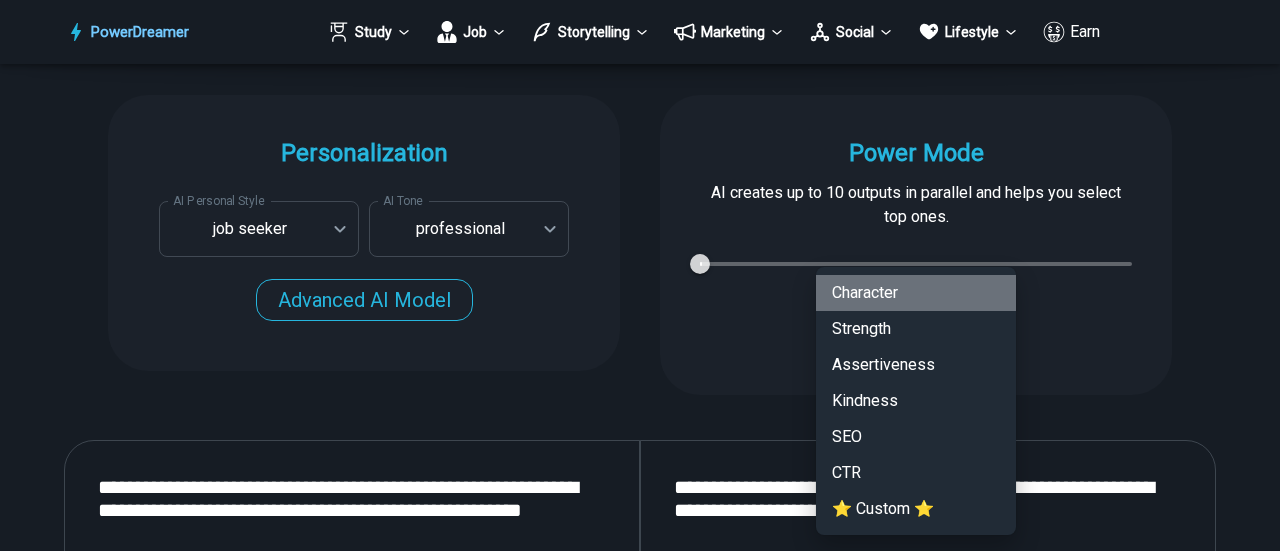 click on "Character" at bounding box center [916, 293] 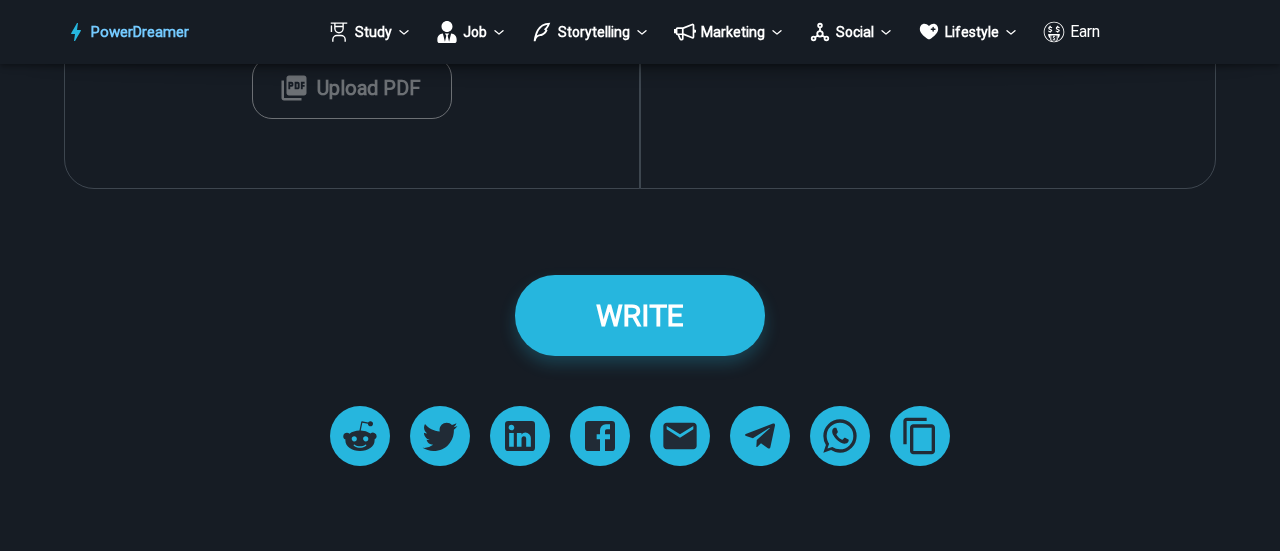 scroll, scrollTop: 2808, scrollLeft: 0, axis: vertical 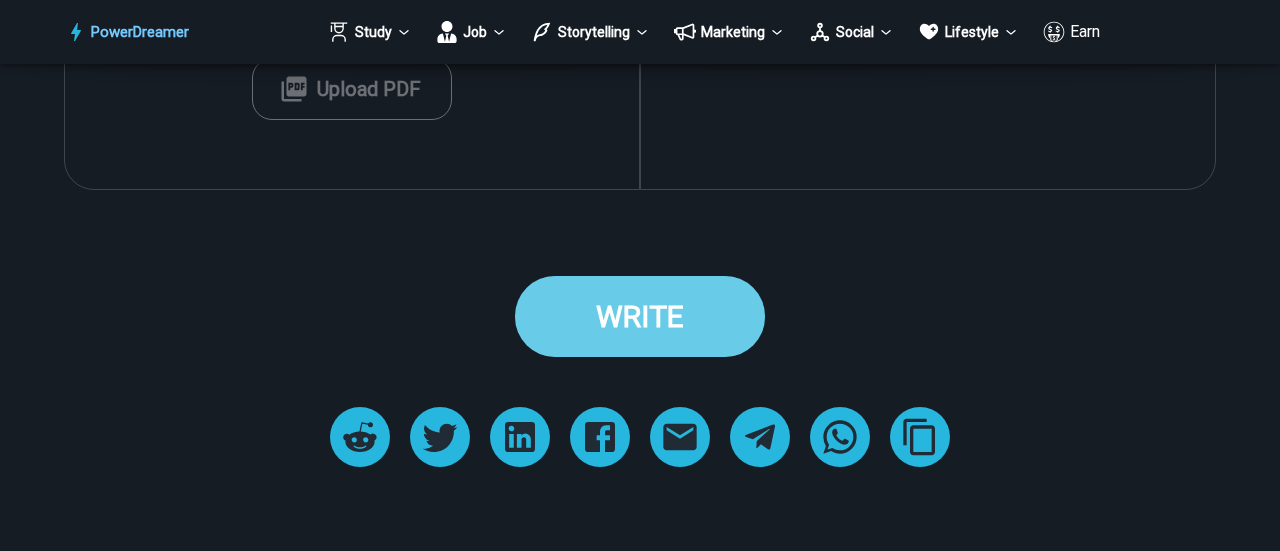 click on "WRITE" at bounding box center [640, 316] 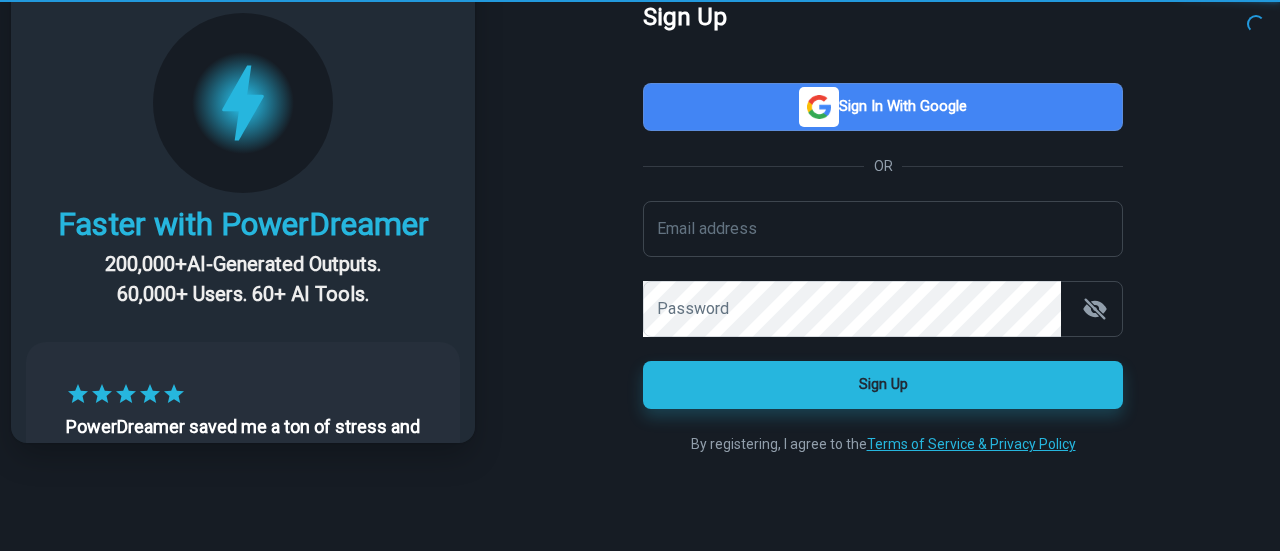 scroll, scrollTop: 0, scrollLeft: 0, axis: both 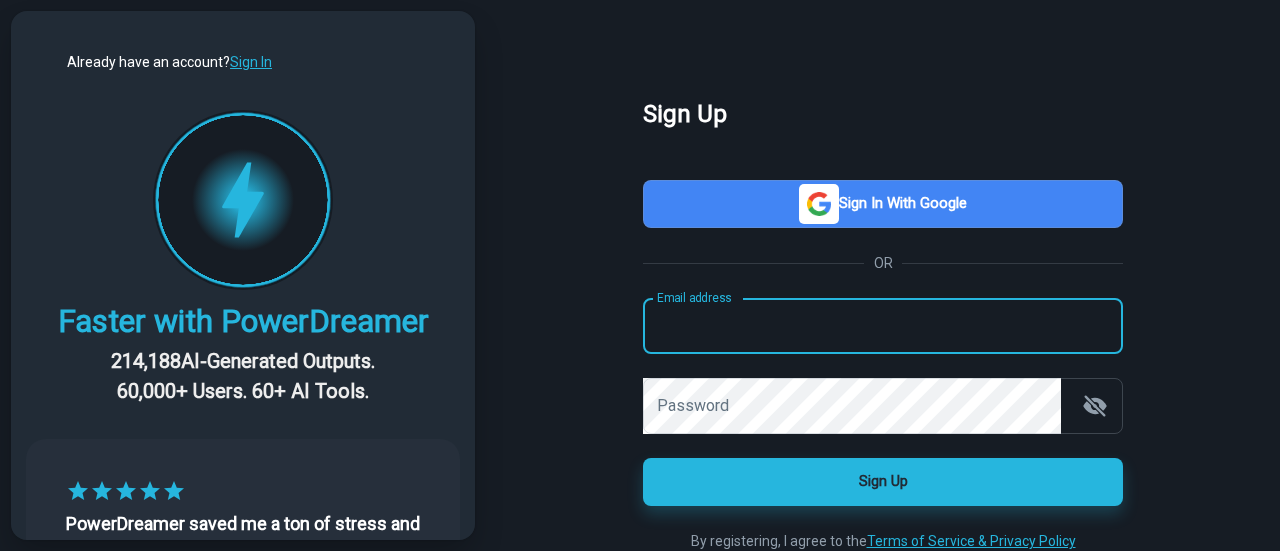 click on "Email address" at bounding box center (883, 326) 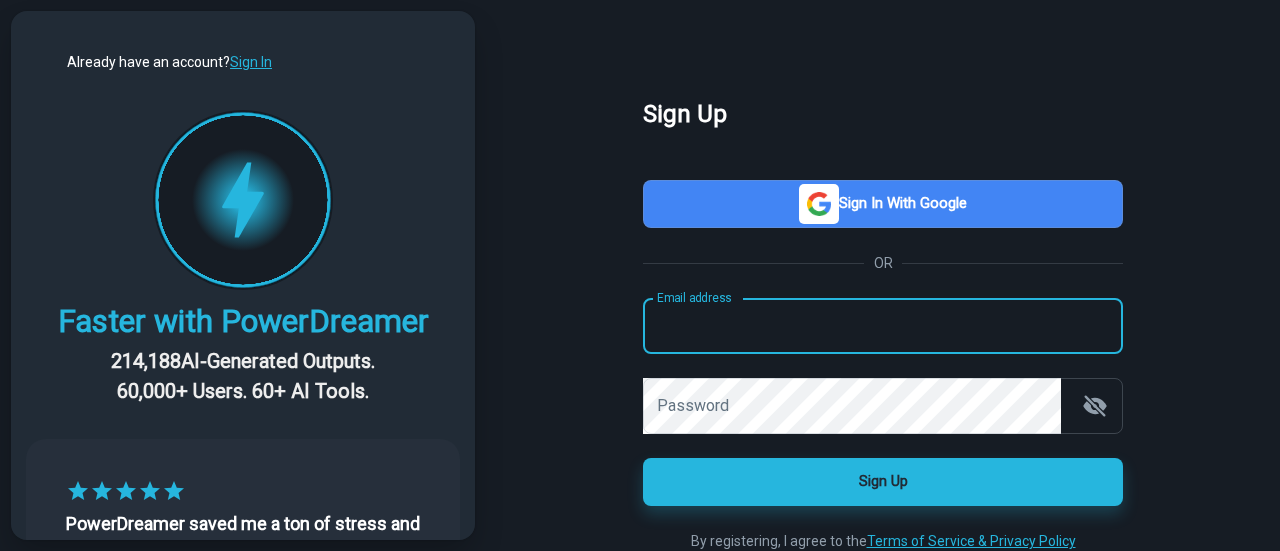 type on "**********" 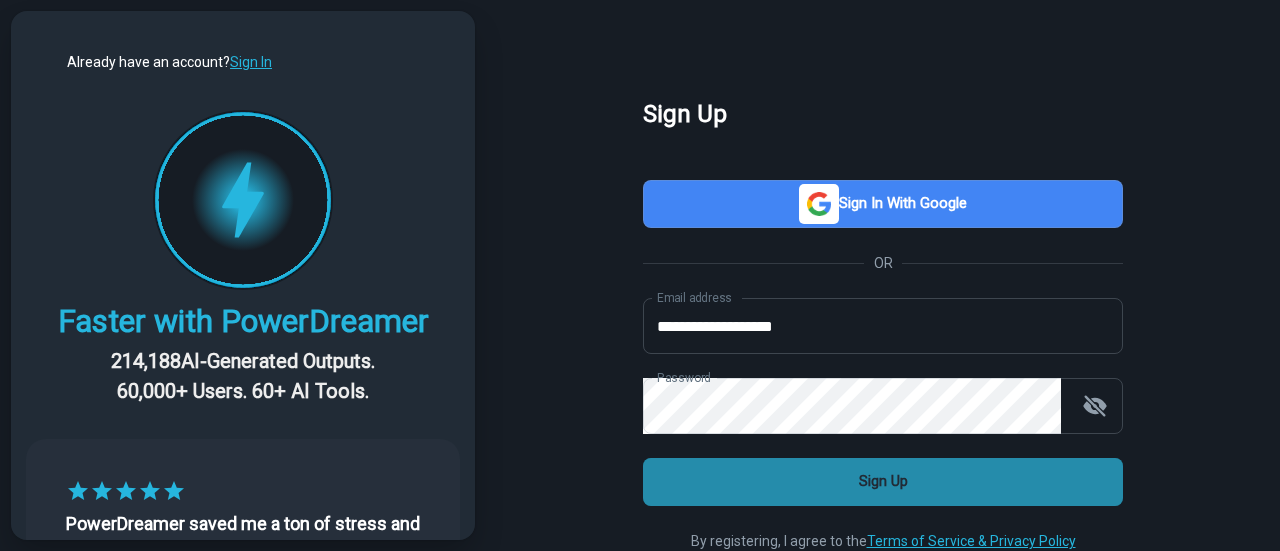 click on "Sign Up" at bounding box center [883, 482] 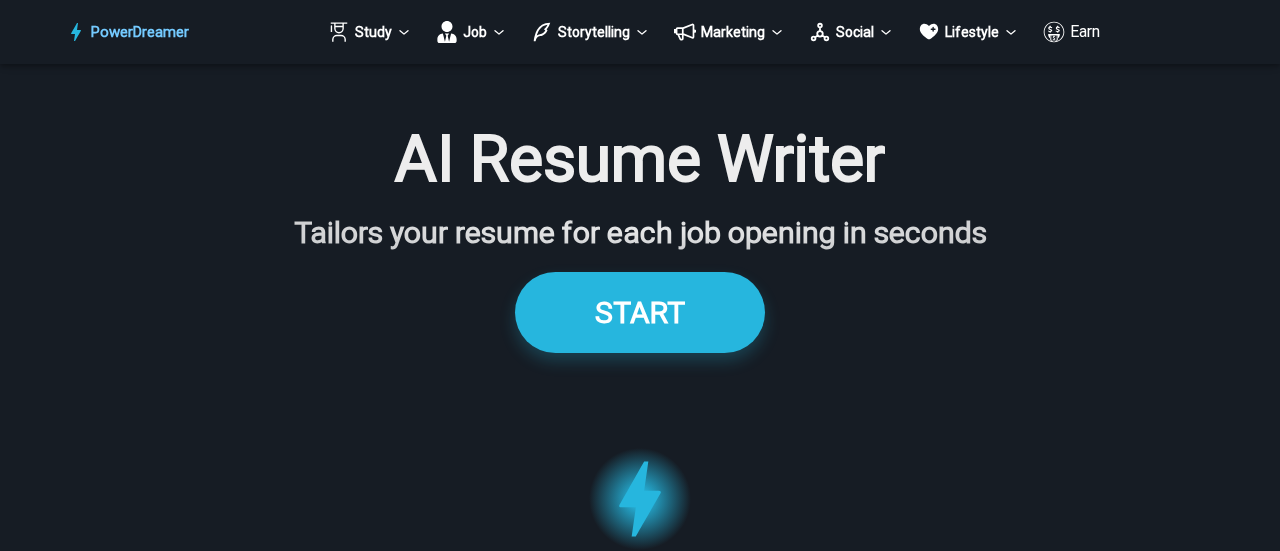 scroll, scrollTop: 0, scrollLeft: 0, axis: both 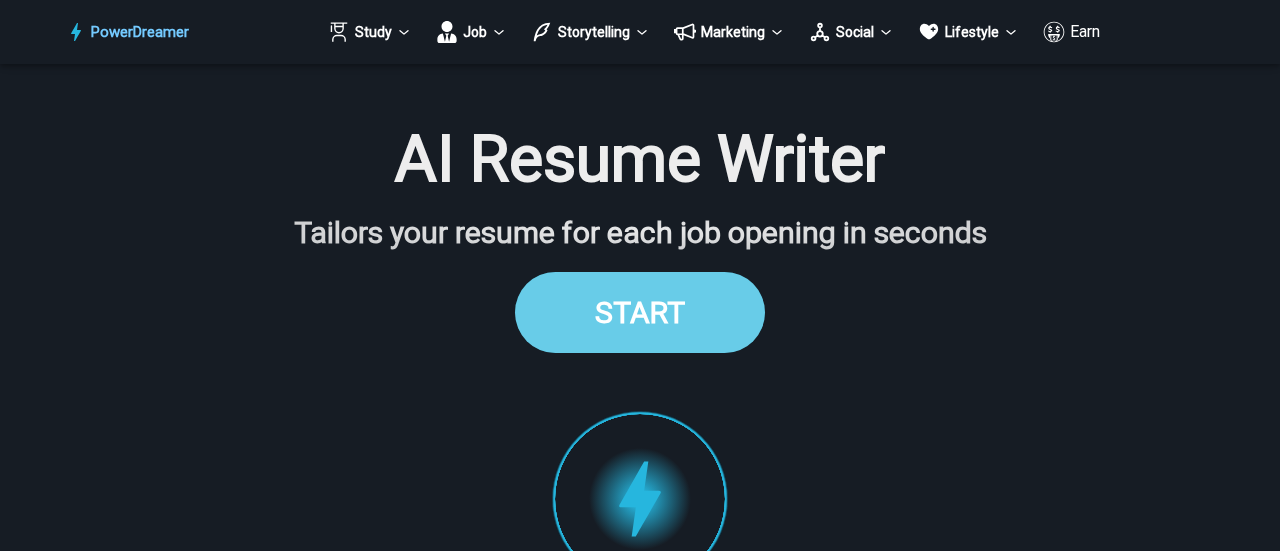 drag, startPoint x: 0, startPoint y: 0, endPoint x: 646, endPoint y: 315, distance: 718.7079 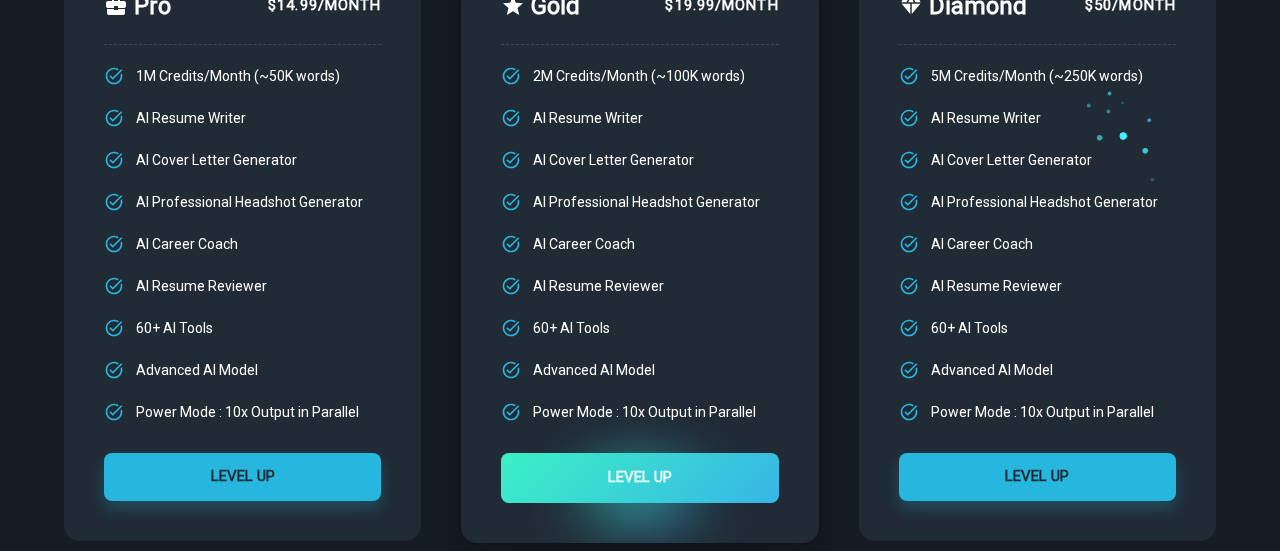 scroll, scrollTop: 252, scrollLeft: 0, axis: vertical 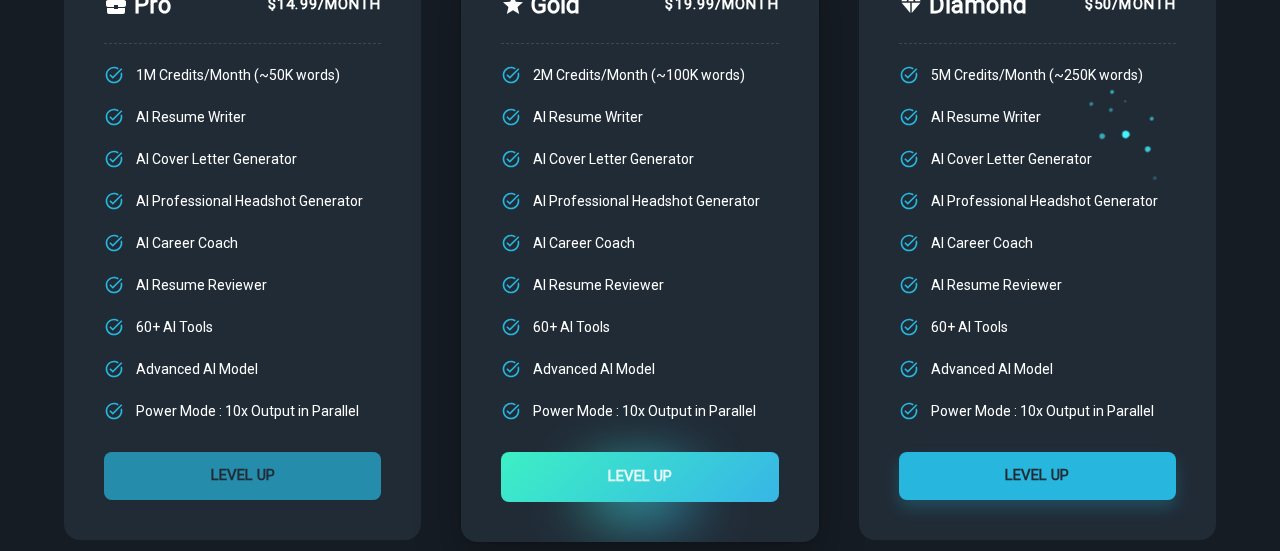click on "LEVEL UP" at bounding box center [242, 476] 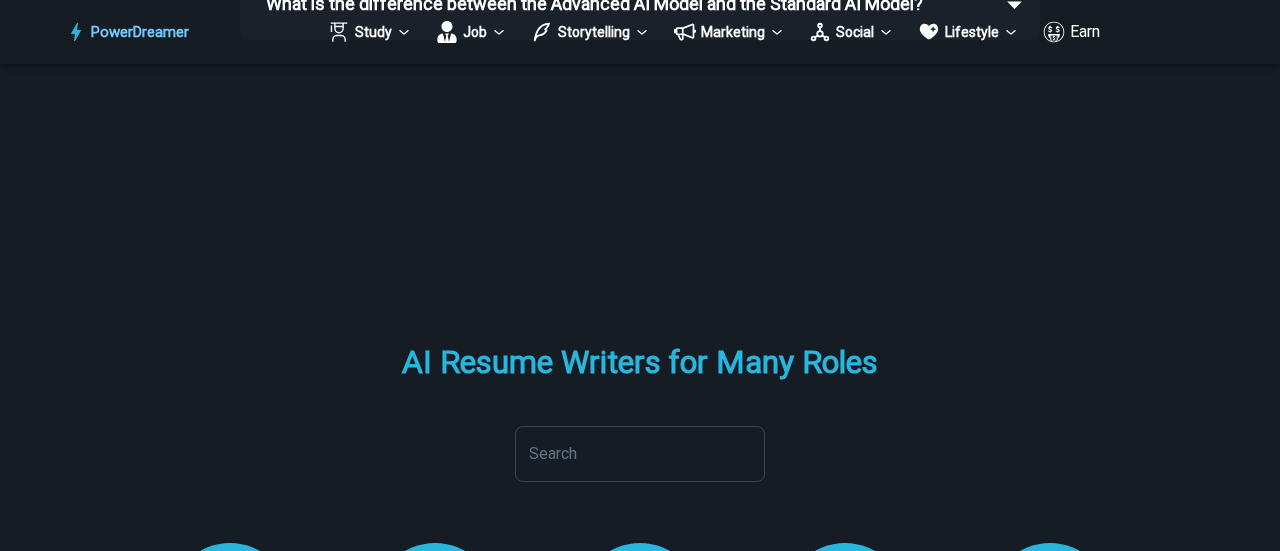 scroll, scrollTop: 0, scrollLeft: 0, axis: both 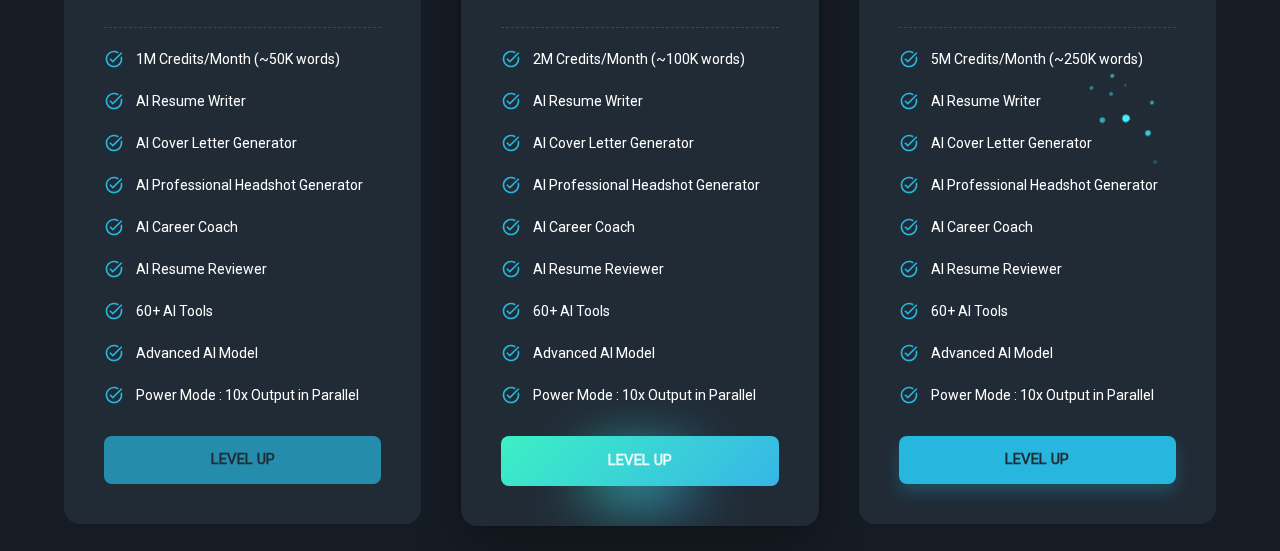 click on "LEVEL UP" at bounding box center [242, 460] 